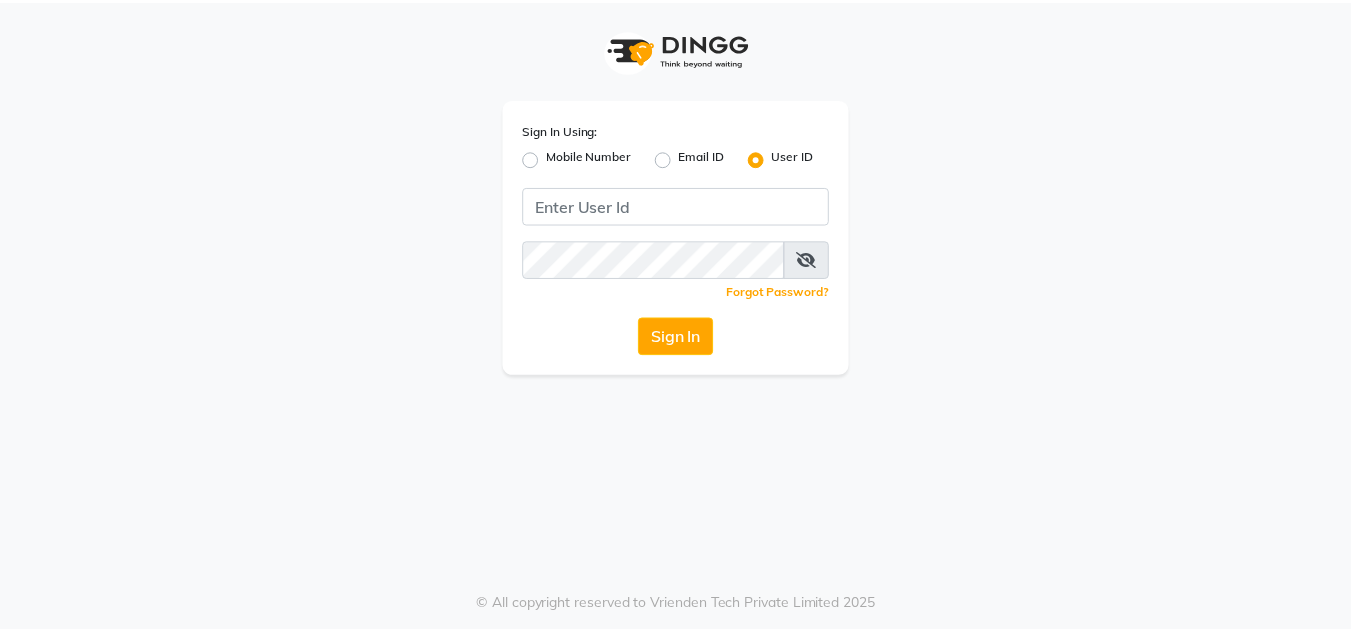 scroll, scrollTop: 0, scrollLeft: 0, axis: both 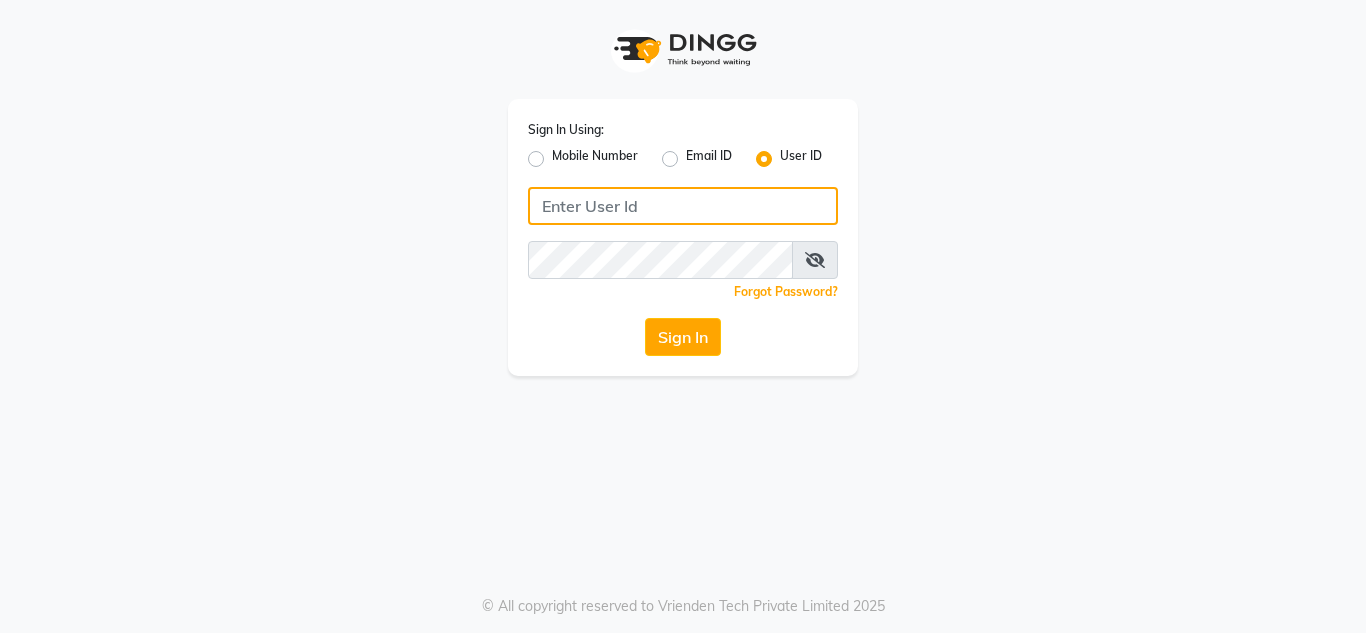 click 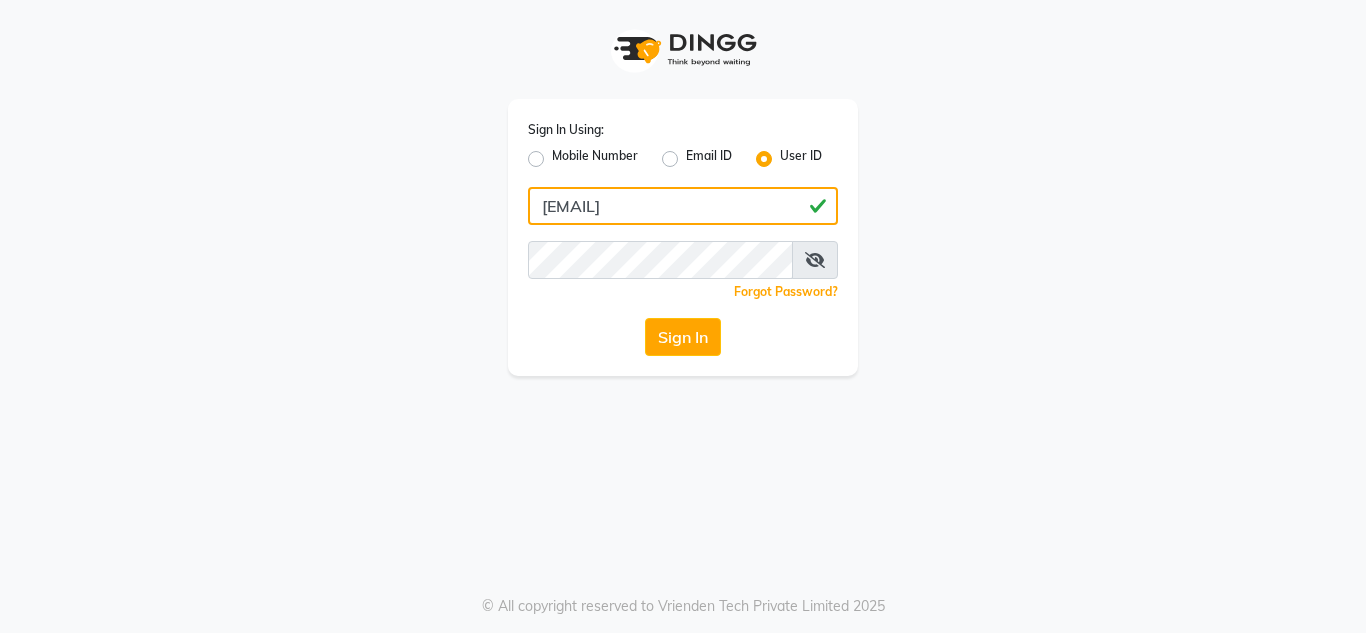 type on "[EMAIL]" 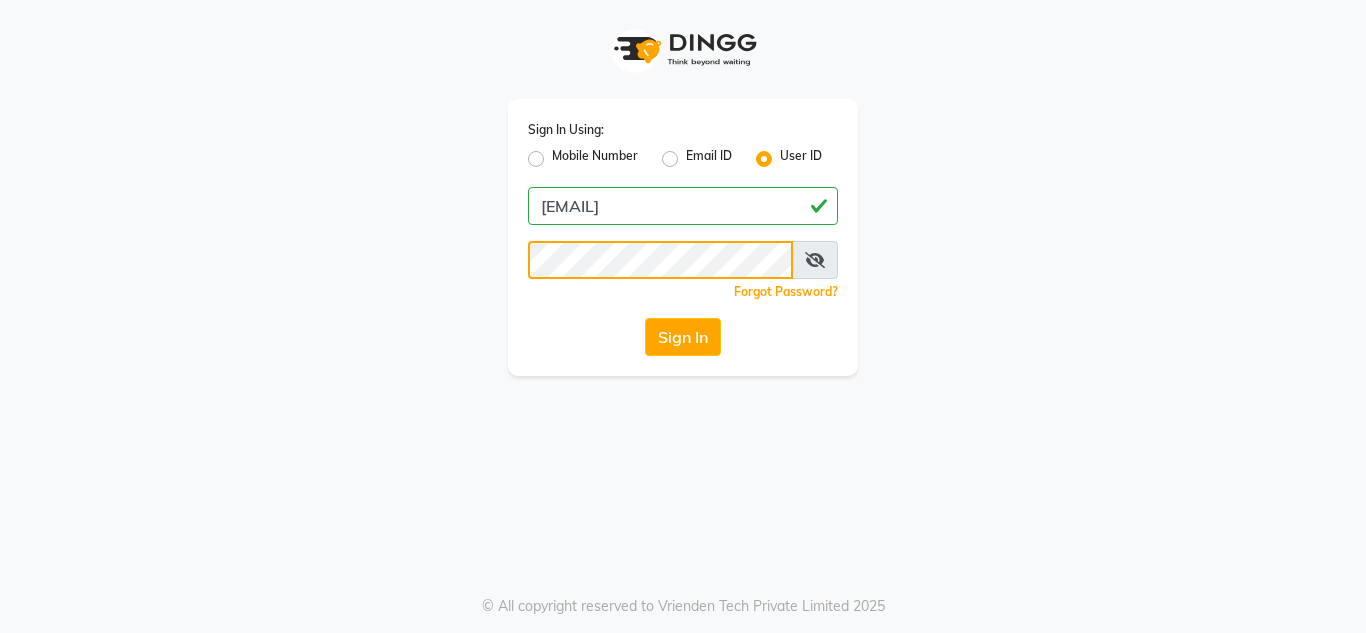 click on "Sign In" 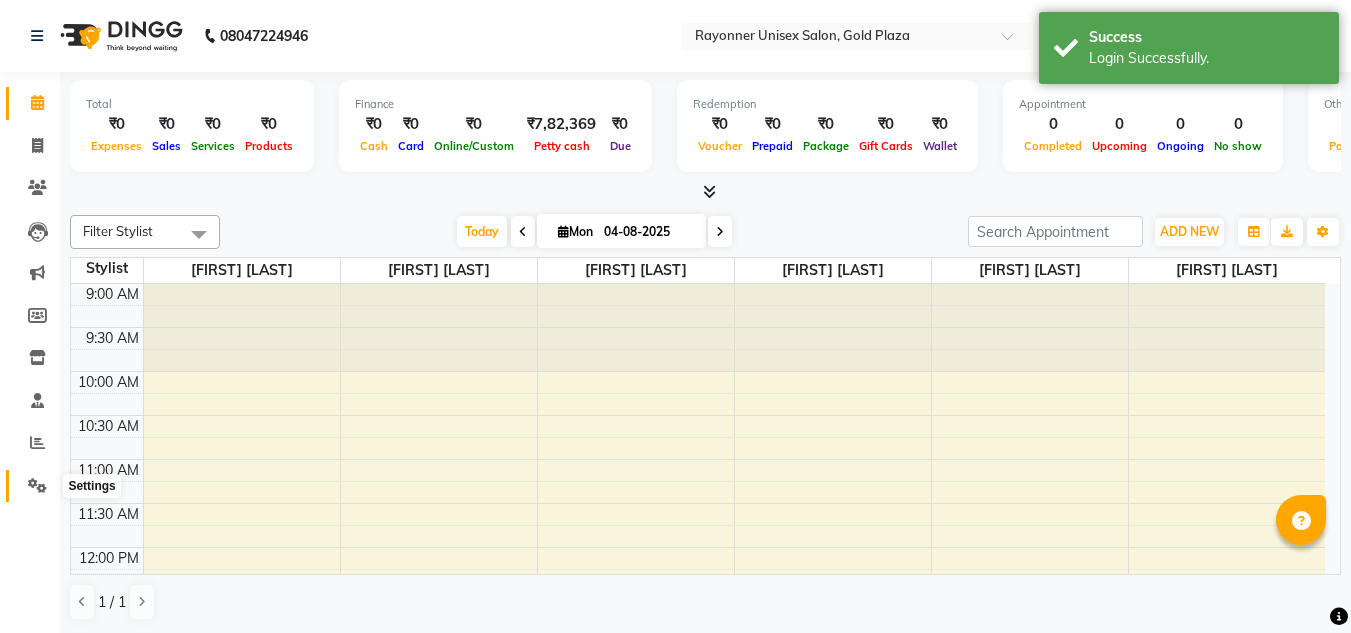 scroll, scrollTop: 0, scrollLeft: 0, axis: both 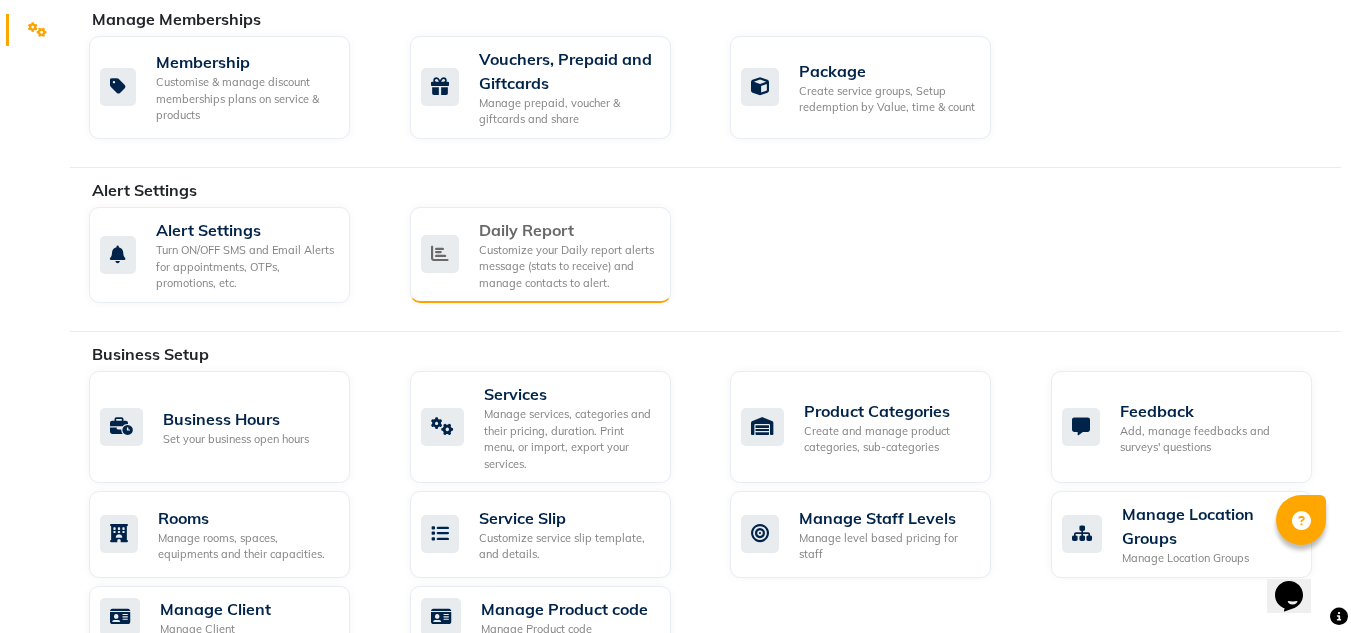 click on "Daily Report" 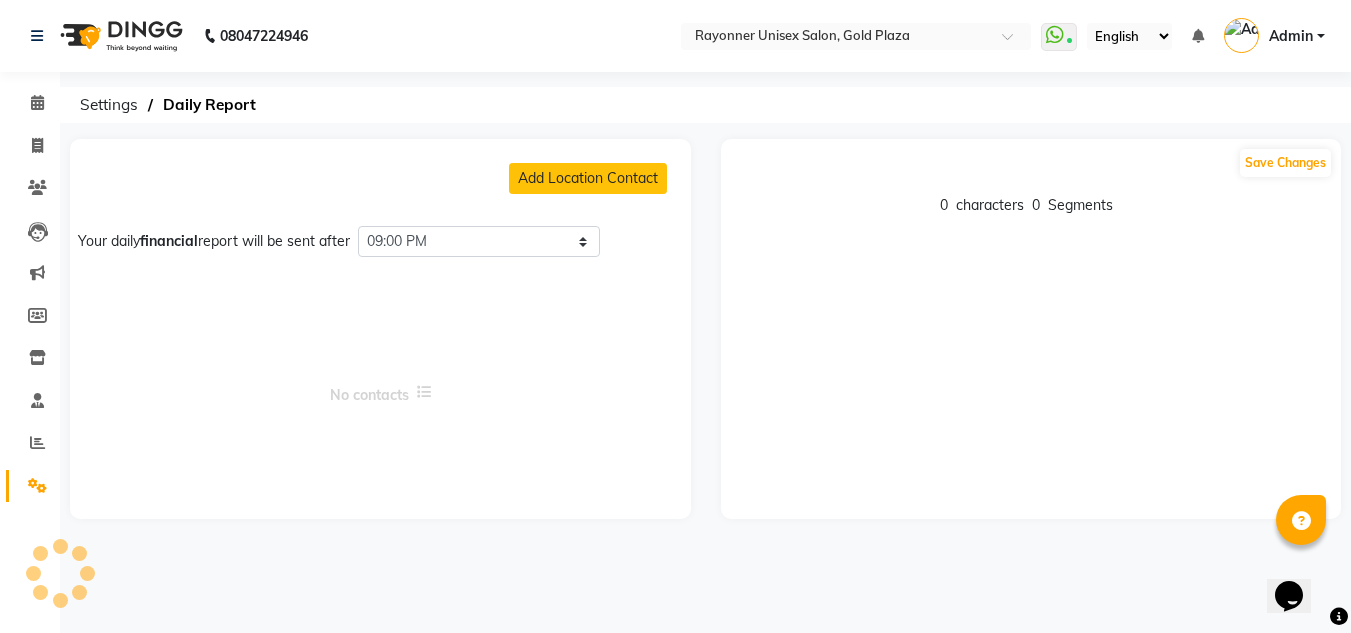 scroll, scrollTop: 0, scrollLeft: 0, axis: both 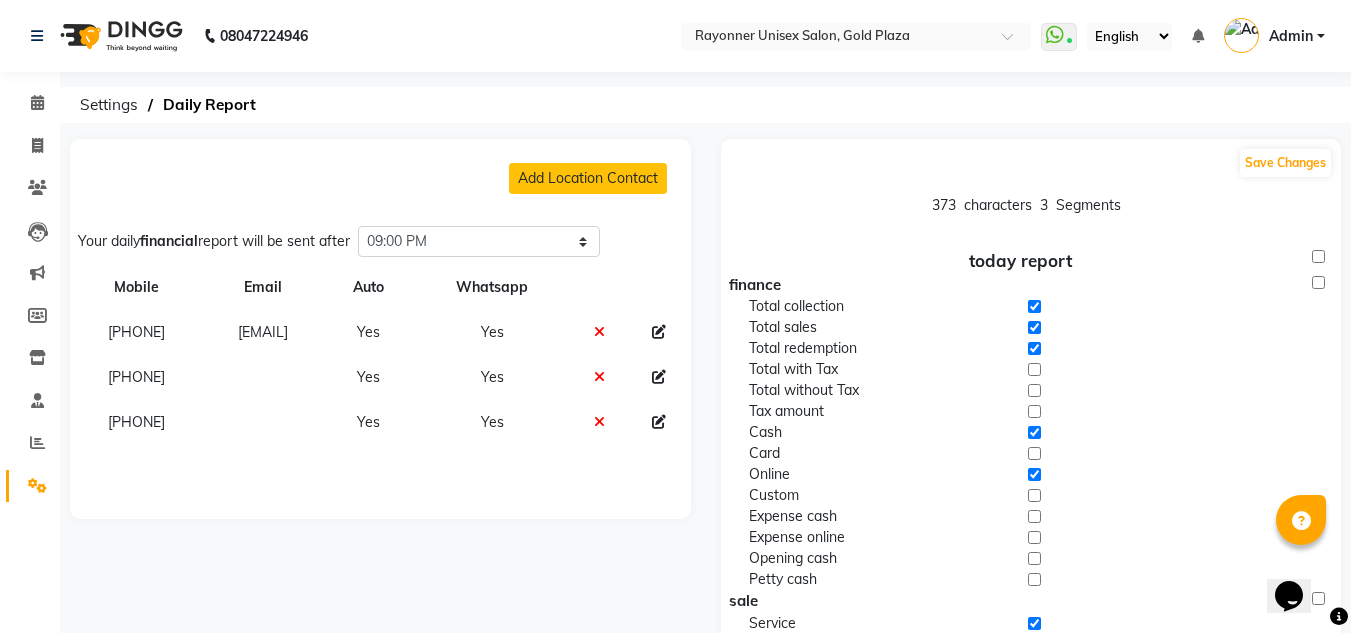 click 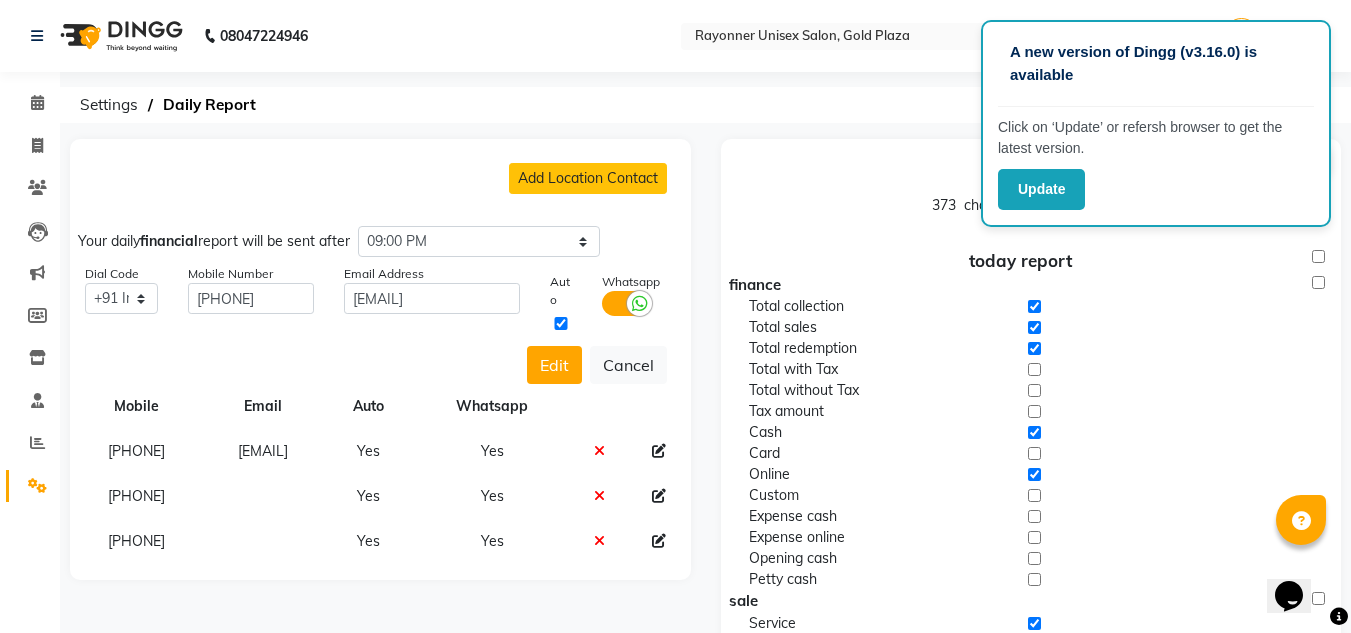 click on "Settings  Daily Report" 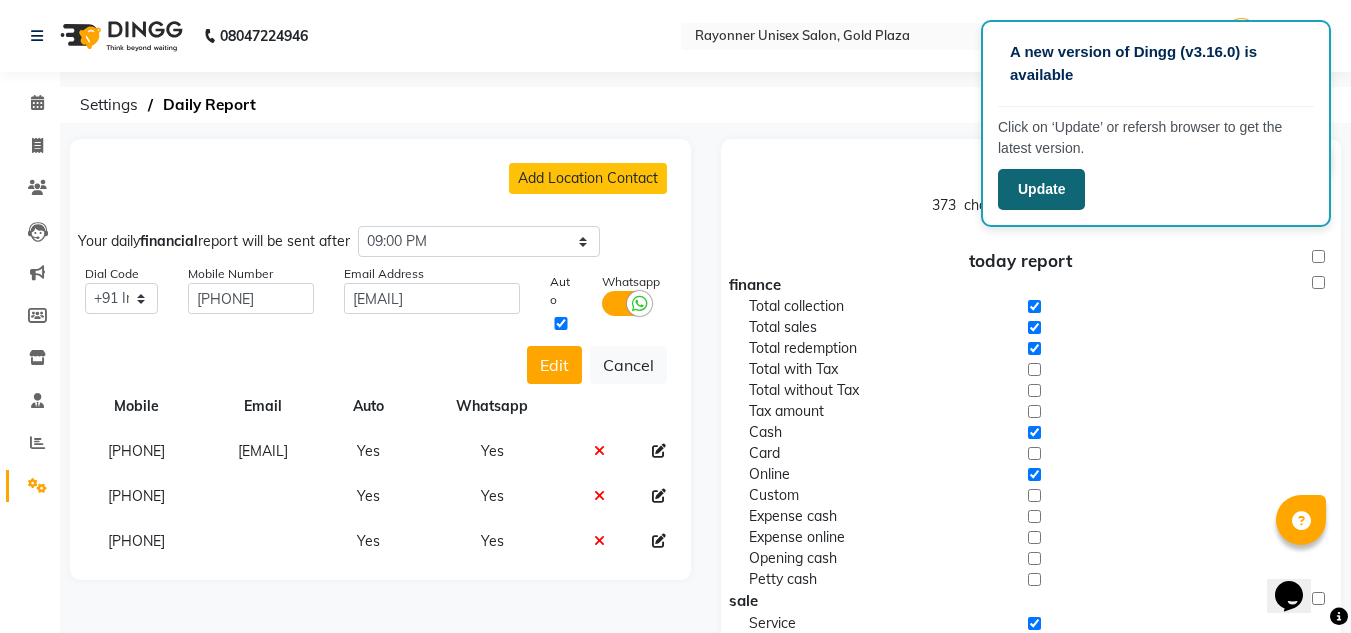 click on "Update" 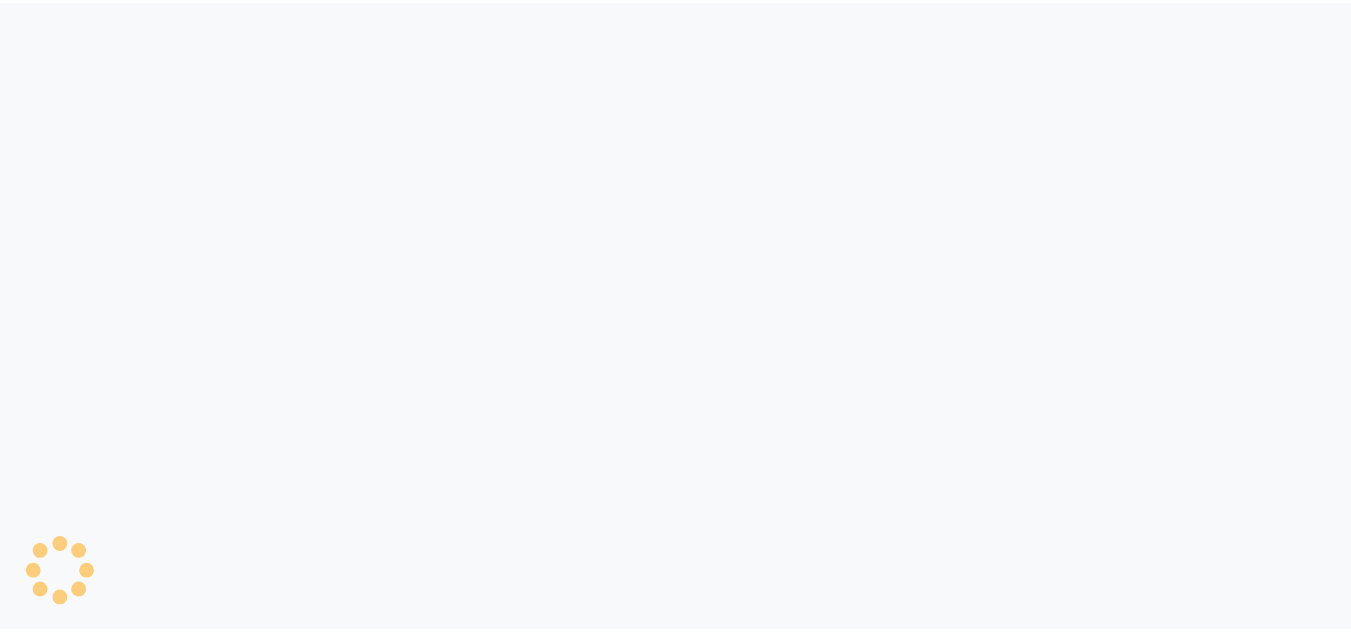 scroll, scrollTop: 0, scrollLeft: 0, axis: both 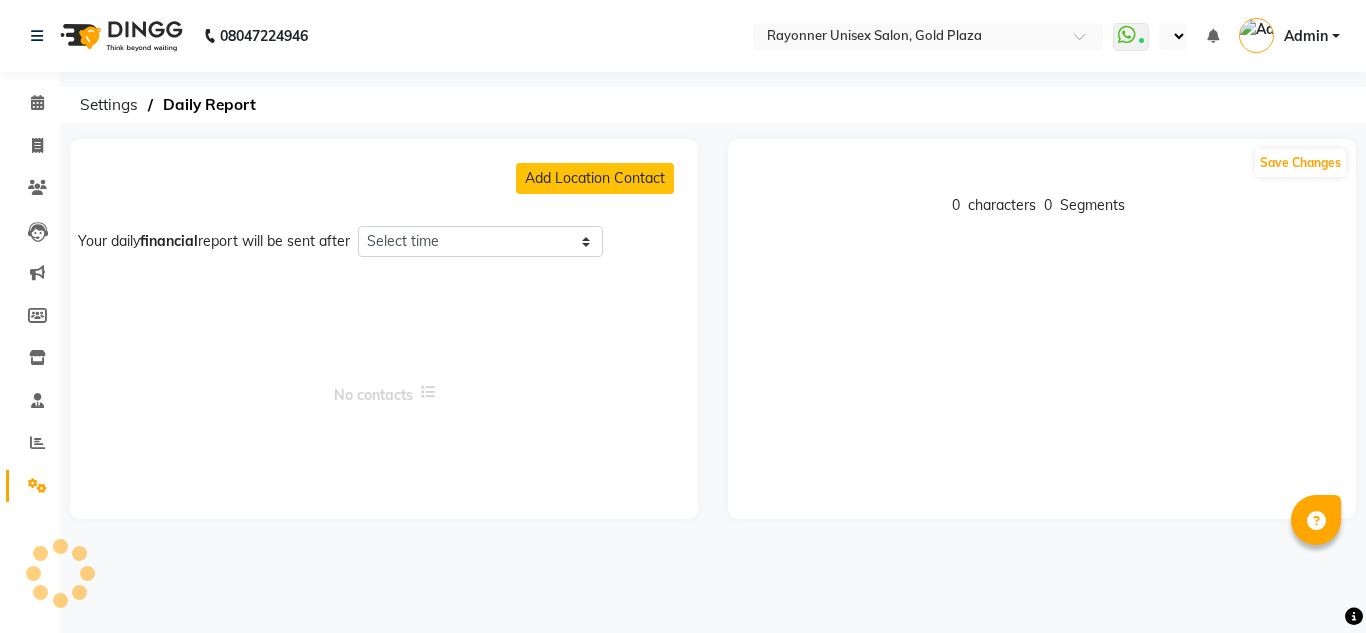 select on "en" 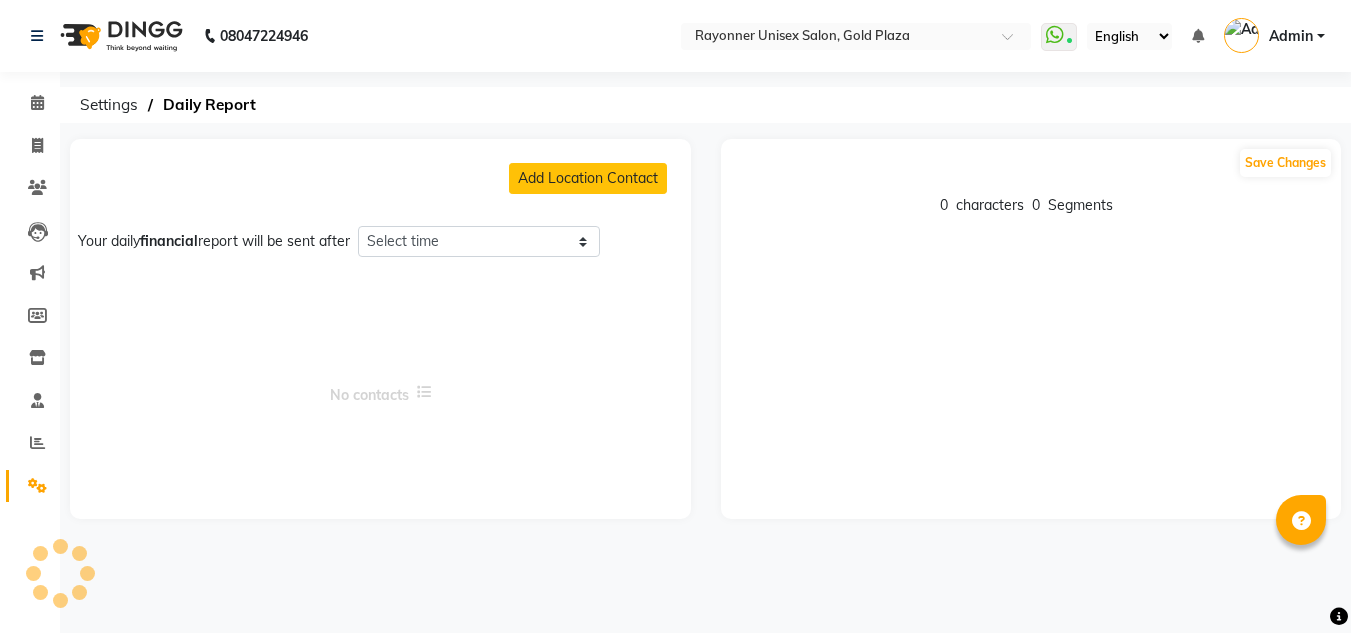 select on "1260" 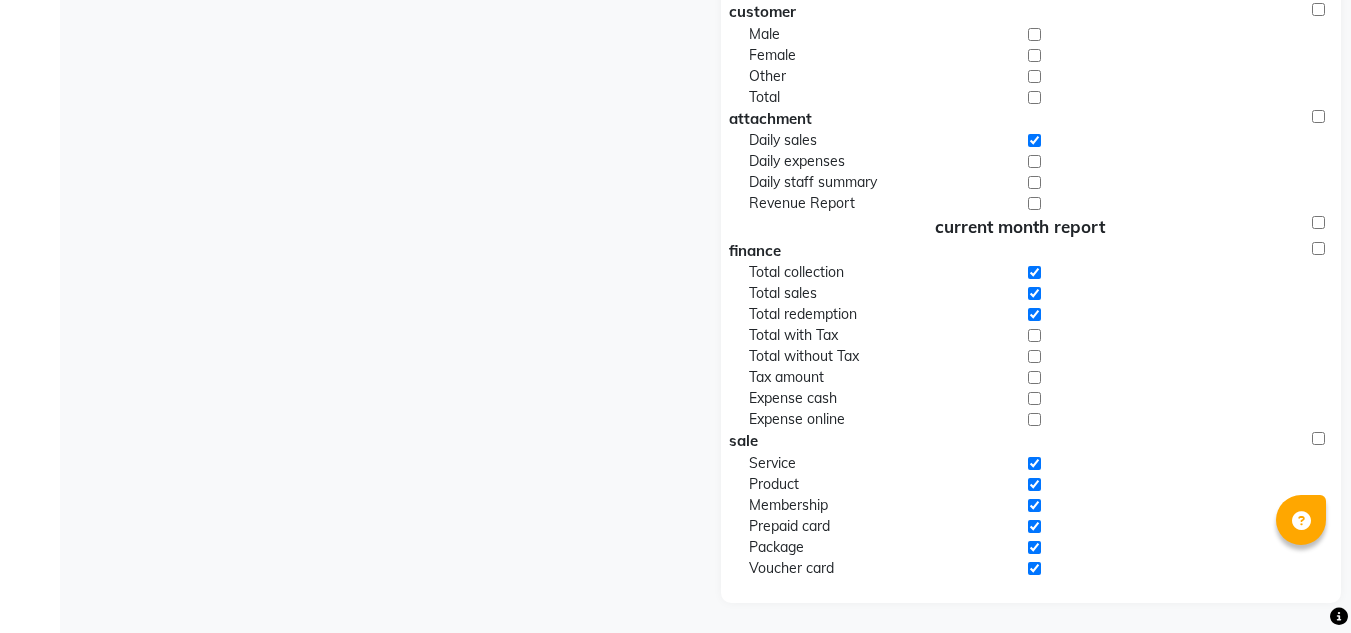 scroll, scrollTop: 0, scrollLeft: 0, axis: both 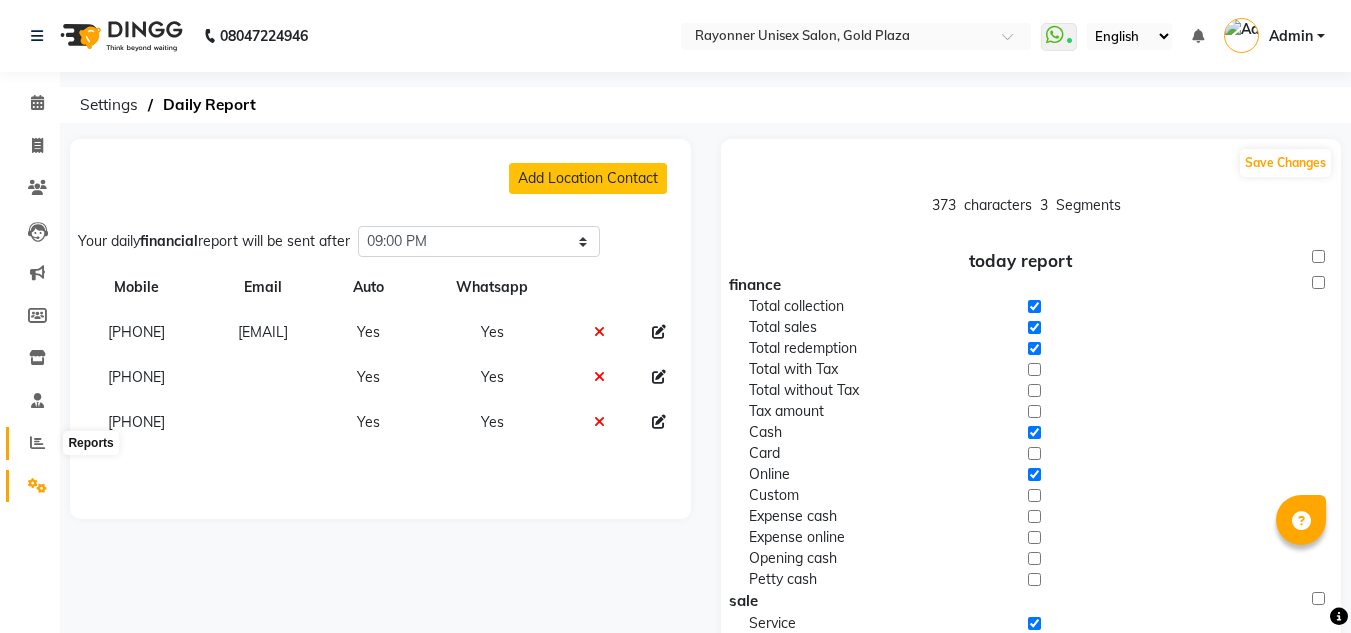 click 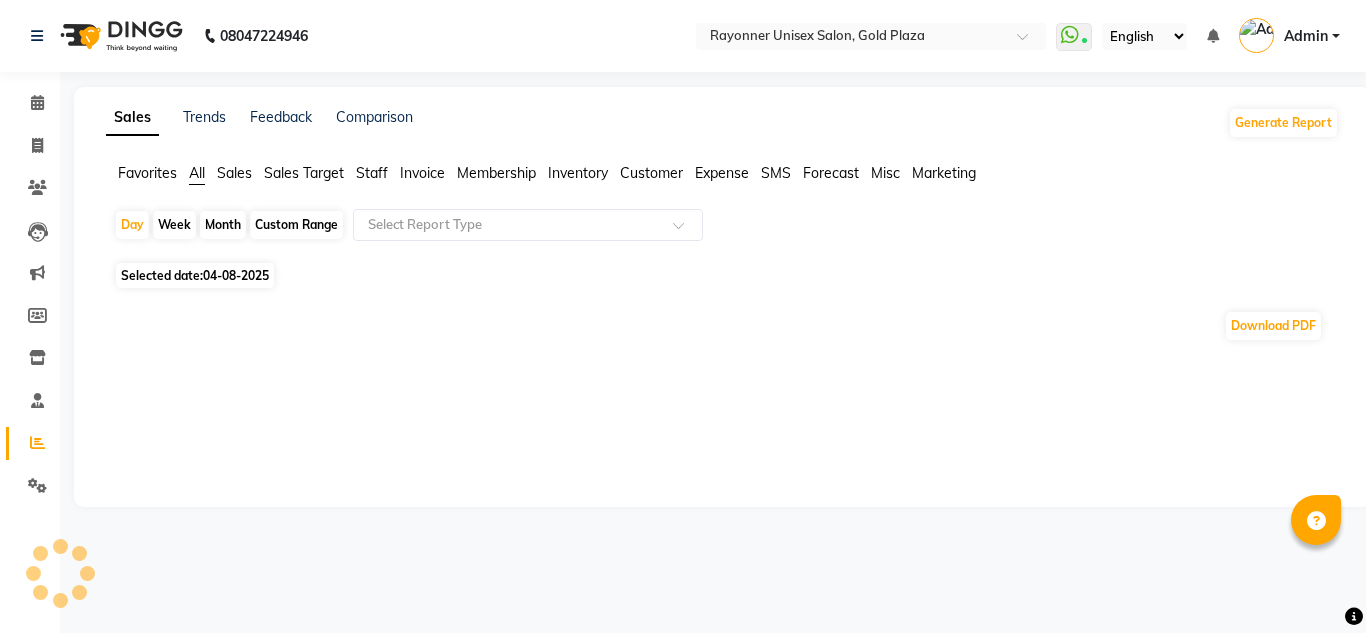 click on "Sales" 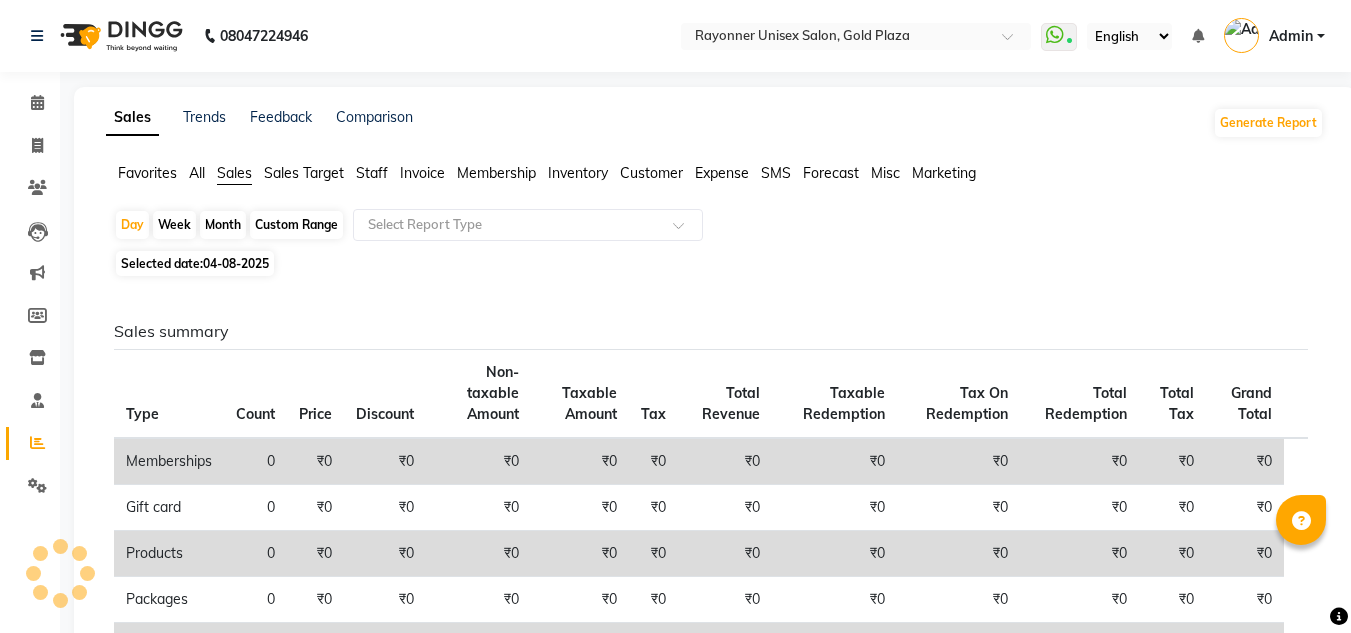 click on "Month" 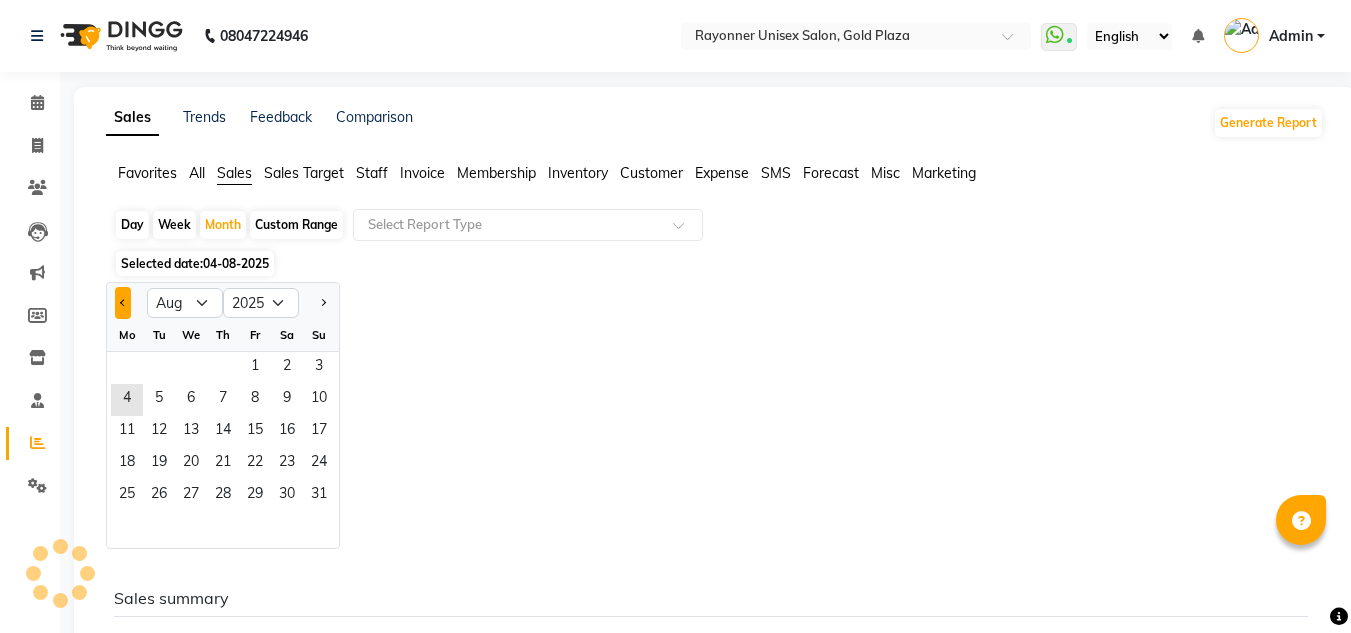 click 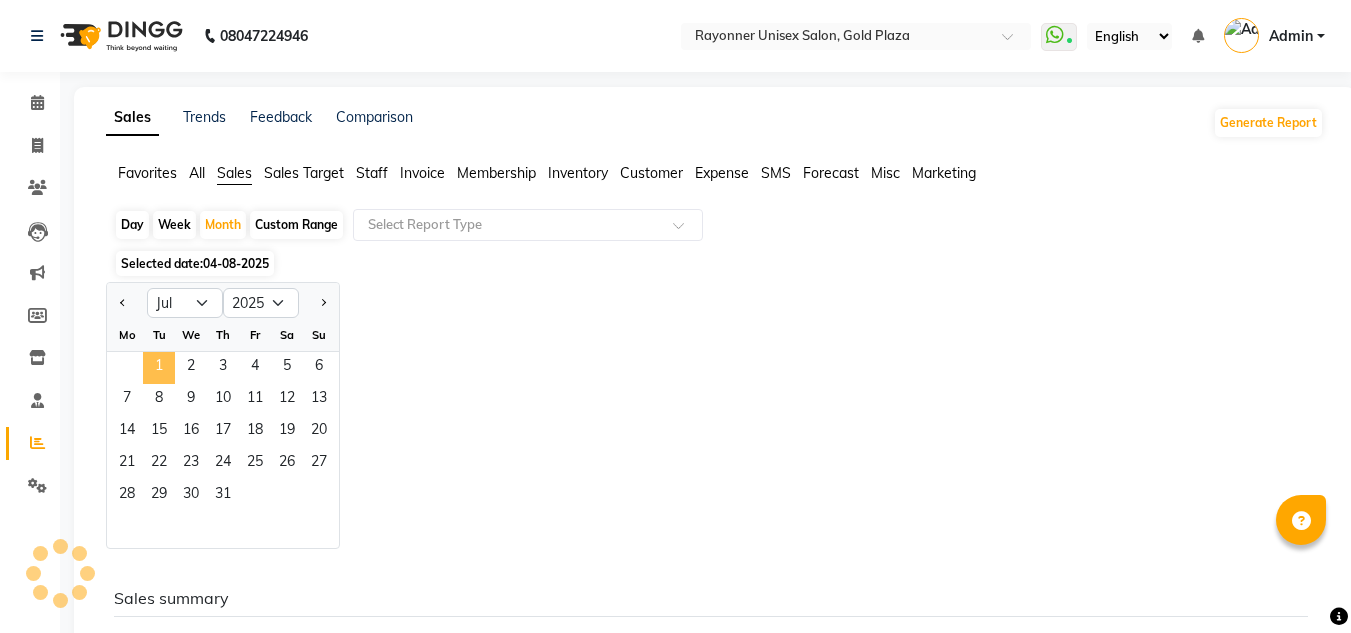 click on "1" 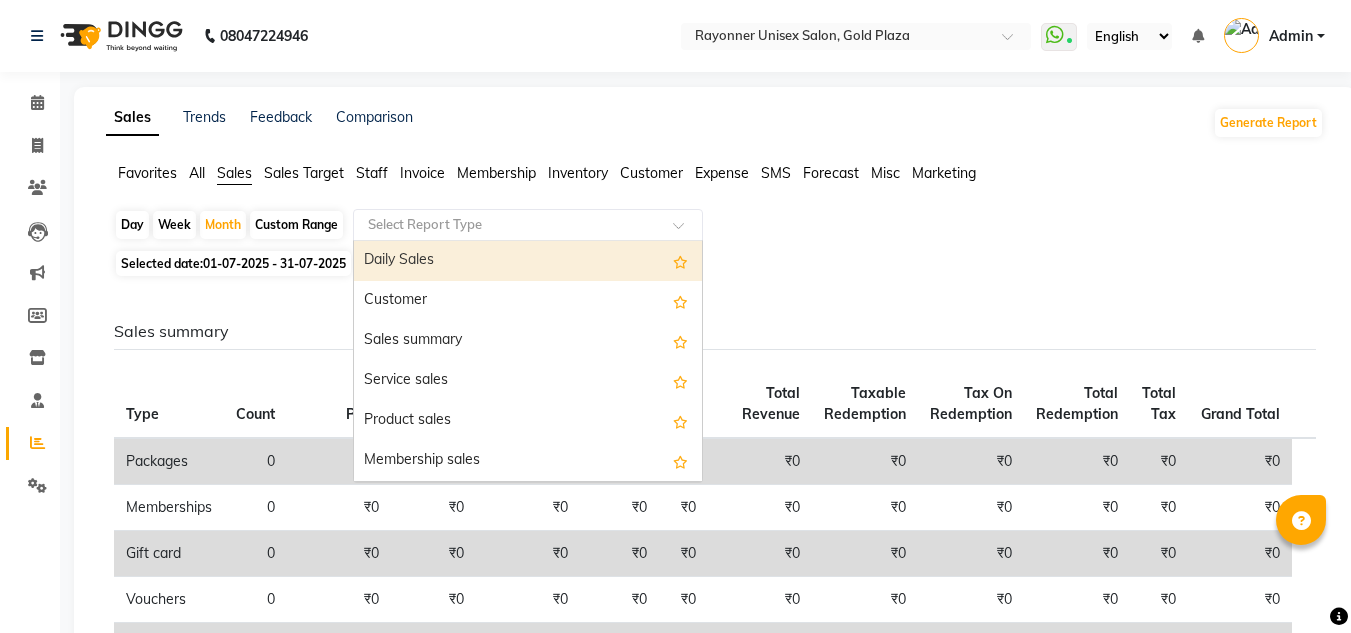 click on "Select Report Type" 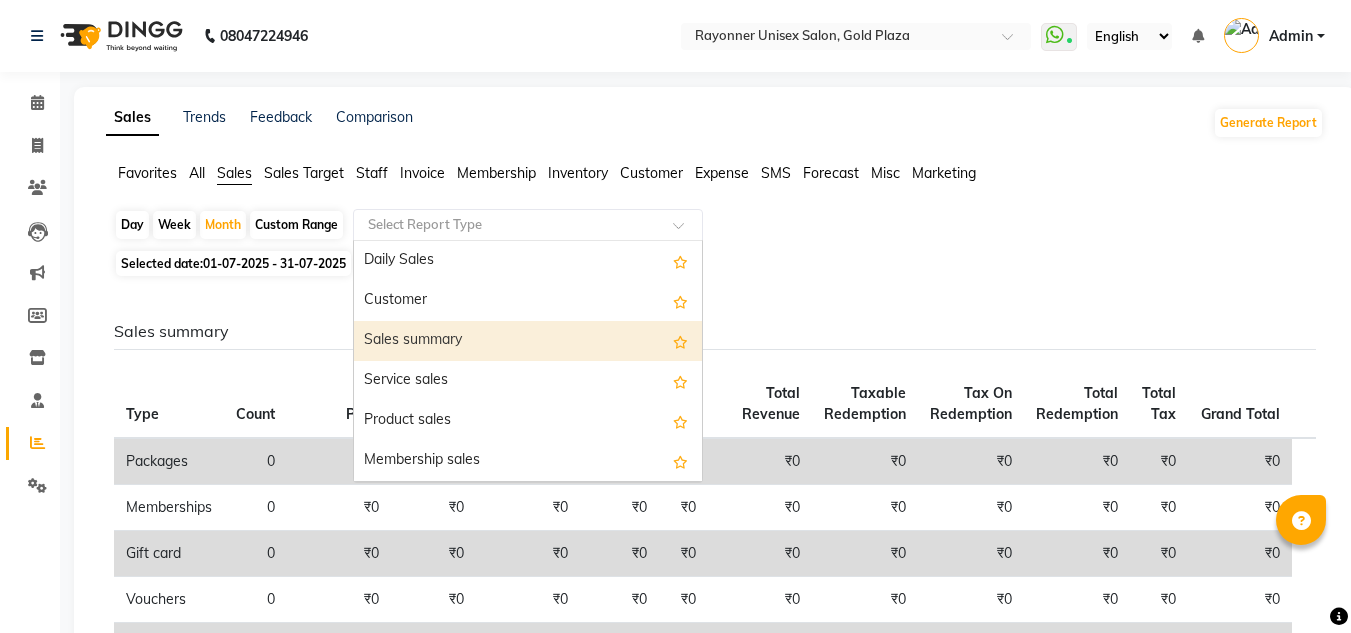 click on "Sales summary" at bounding box center [528, 341] 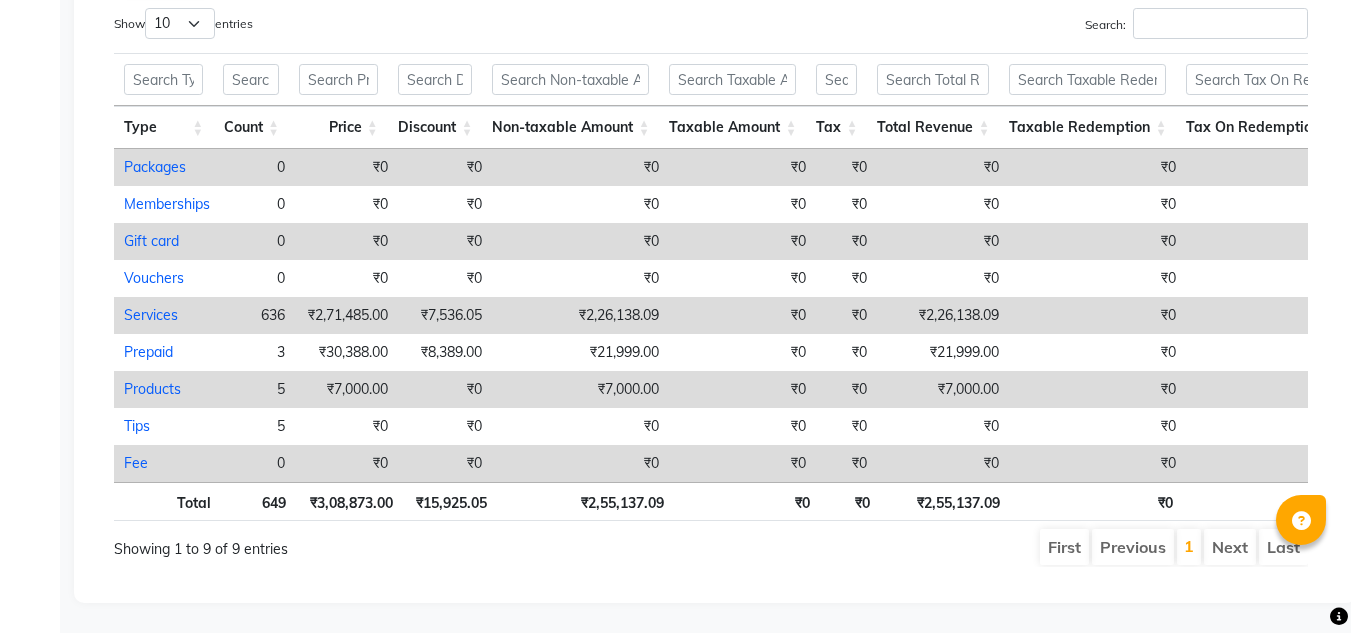 scroll, scrollTop: 1102, scrollLeft: 0, axis: vertical 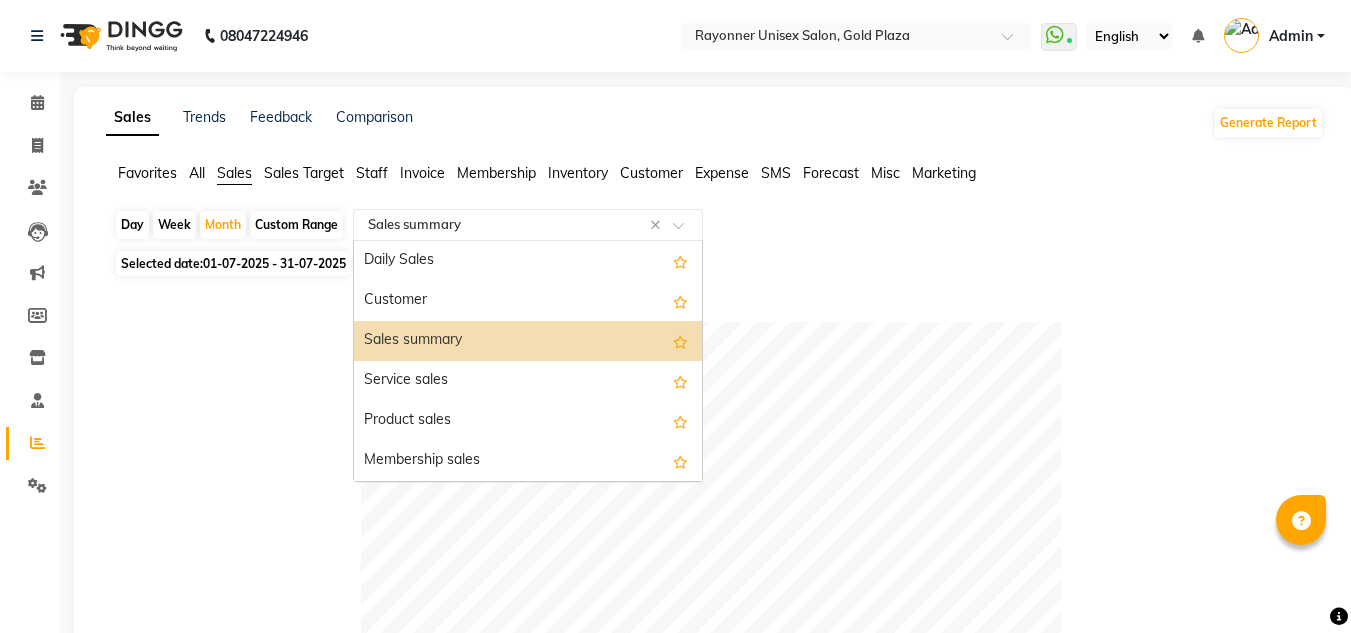 click 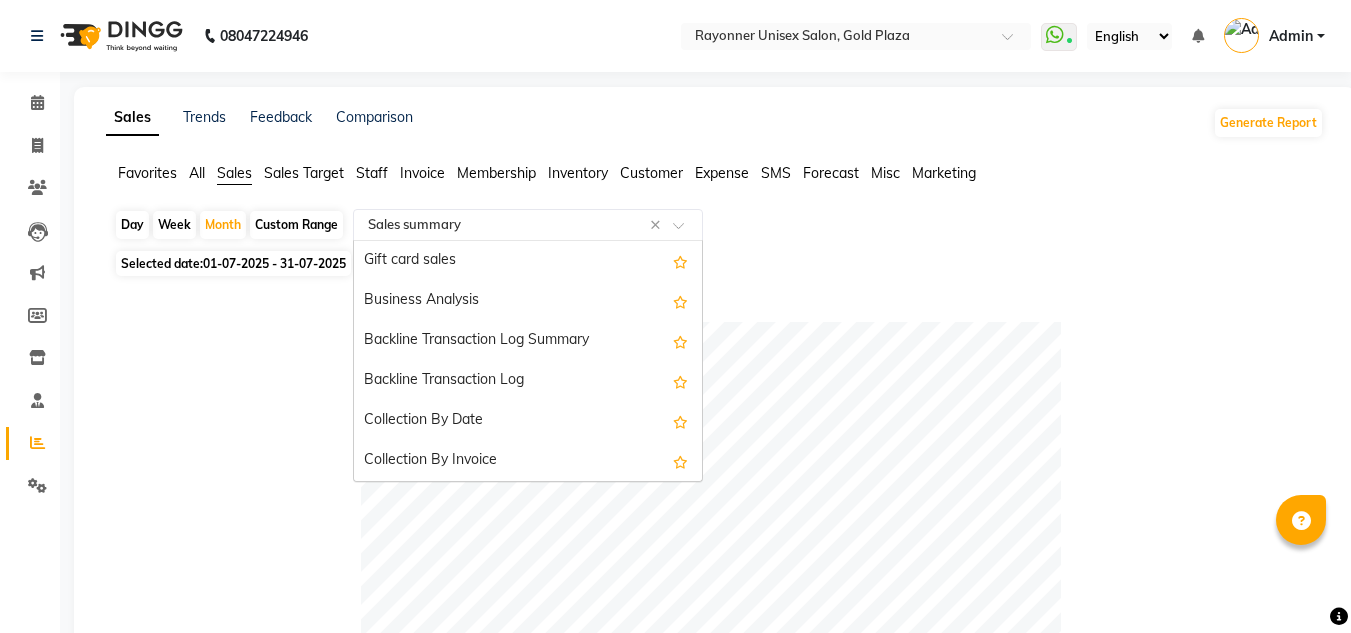 scroll, scrollTop: 0, scrollLeft: 0, axis: both 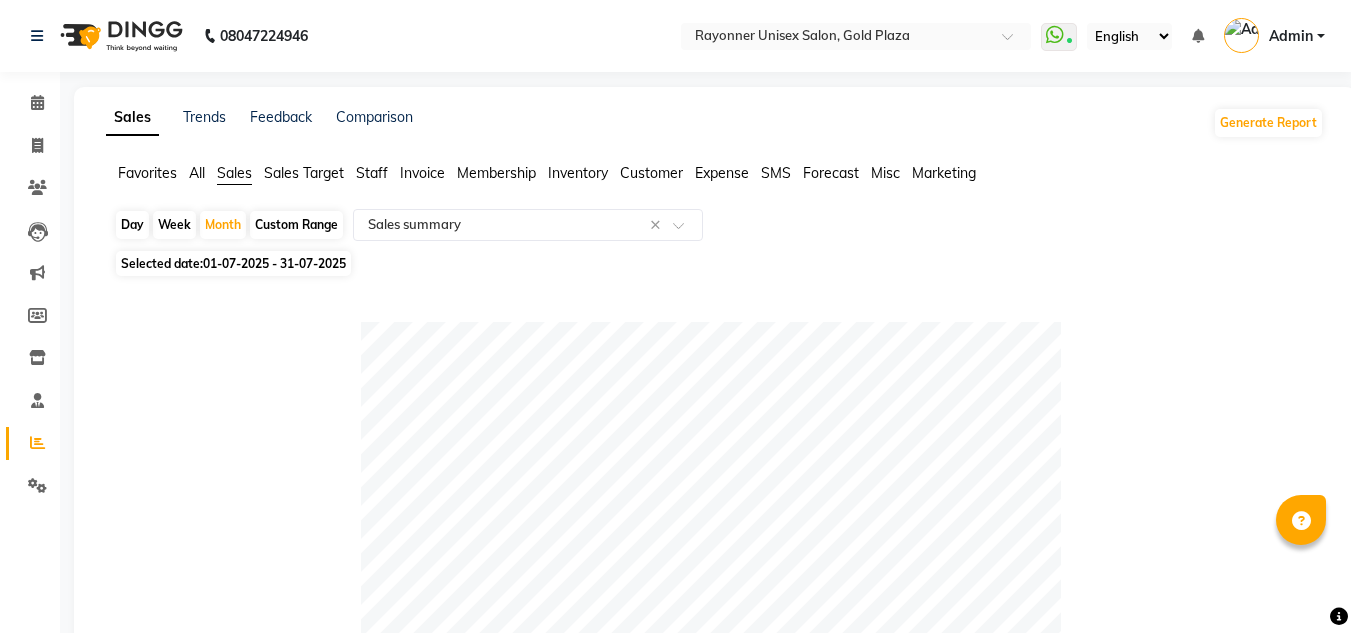 click on "Staff" 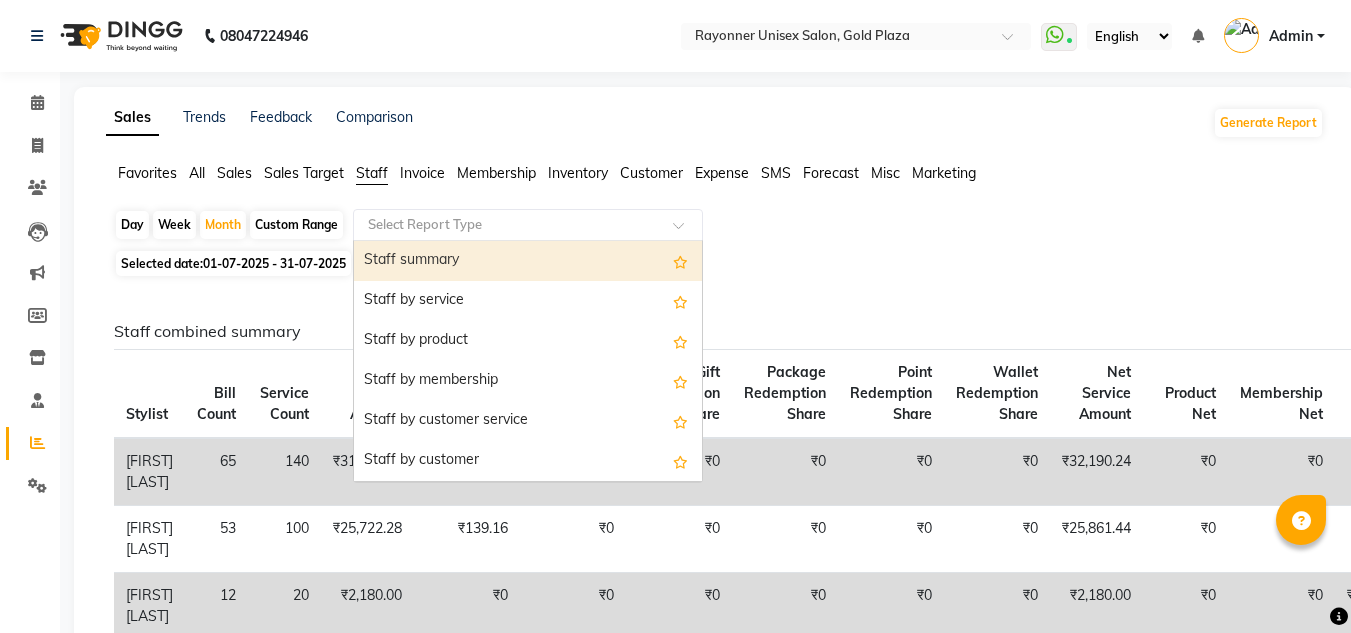 click 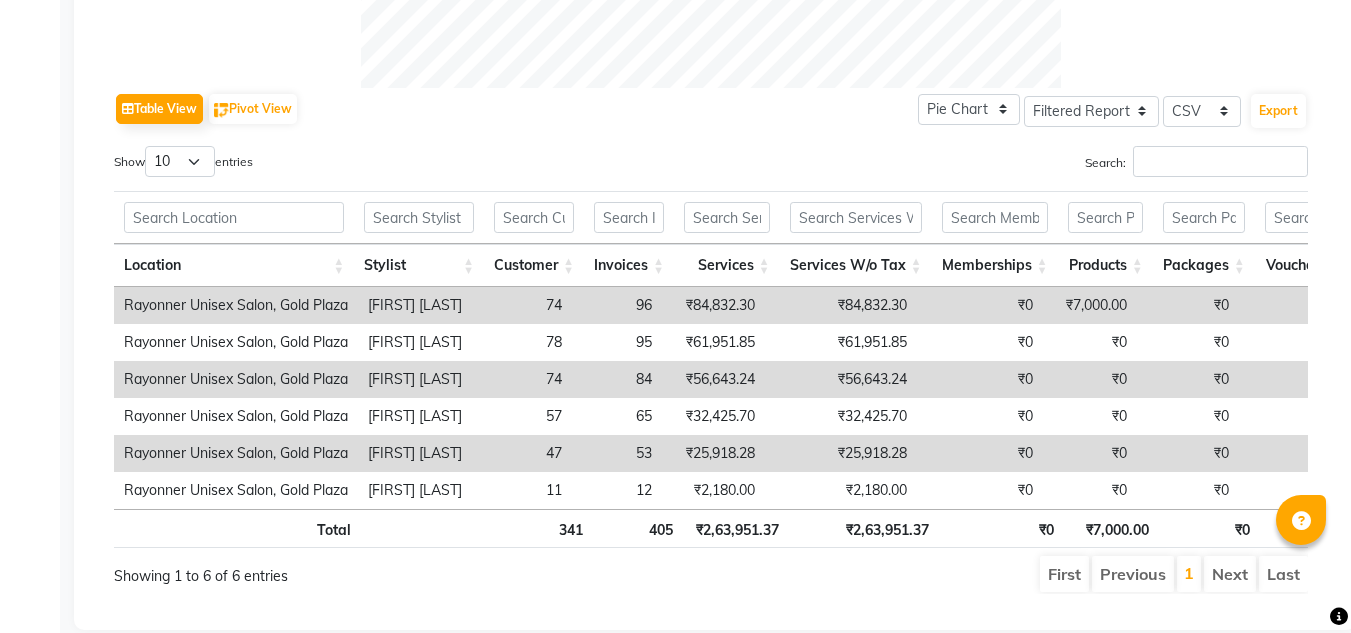 scroll, scrollTop: 928, scrollLeft: 0, axis: vertical 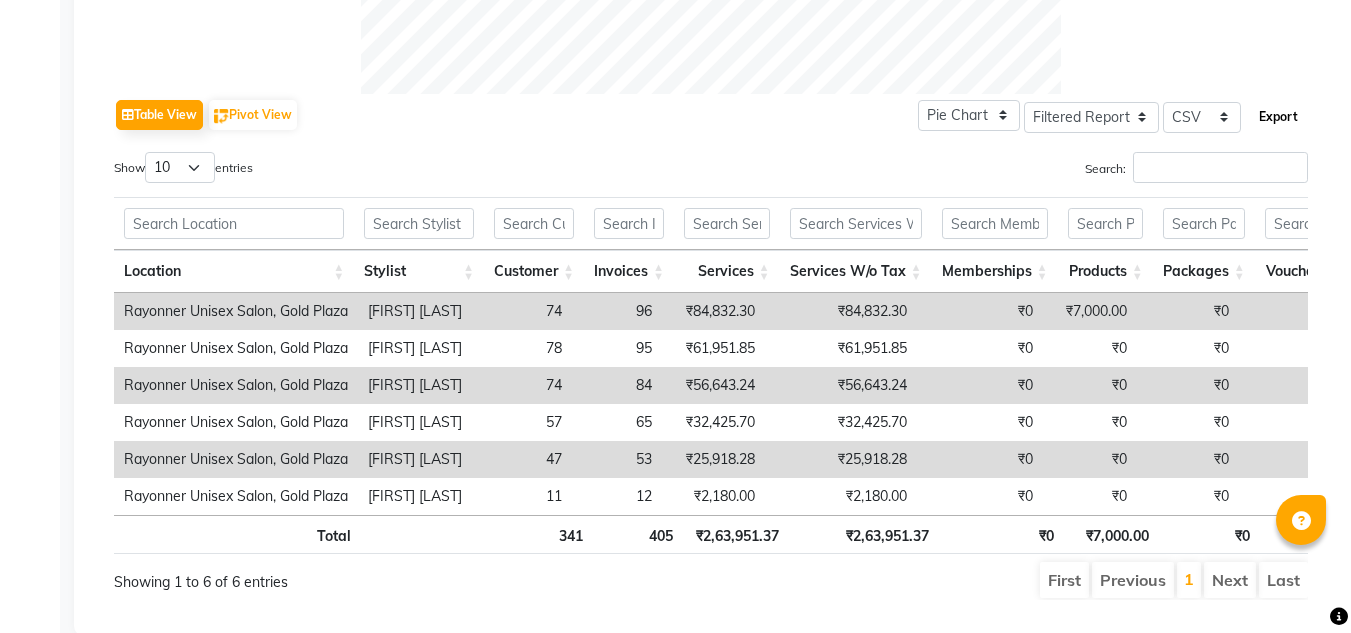 click on "Export" 